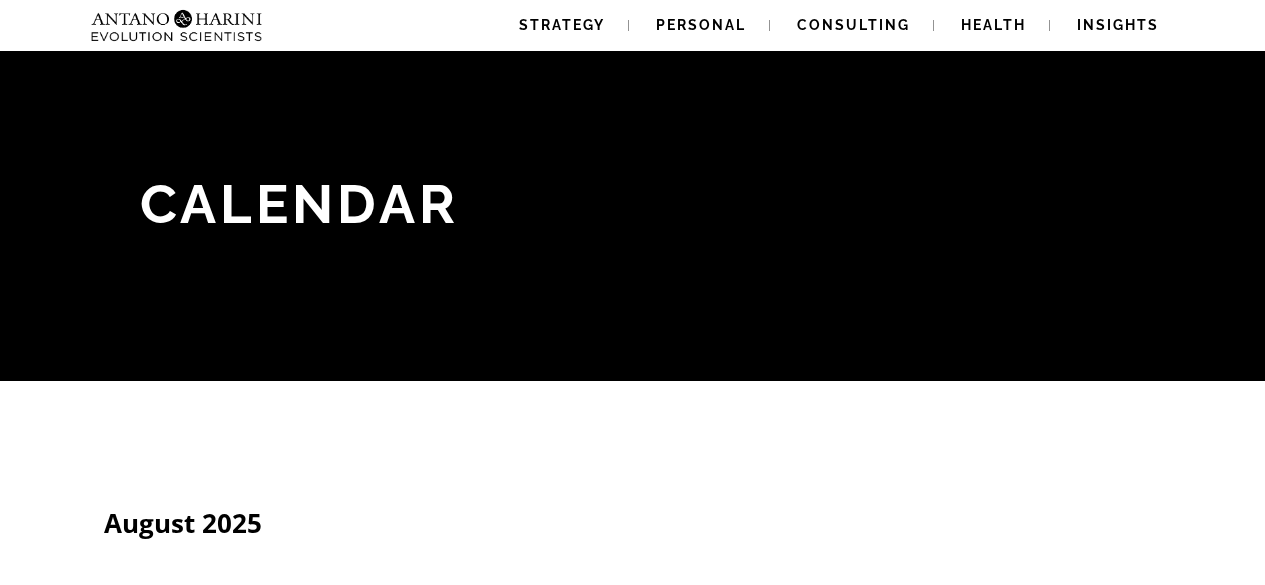 scroll, scrollTop: 0, scrollLeft: 0, axis: both 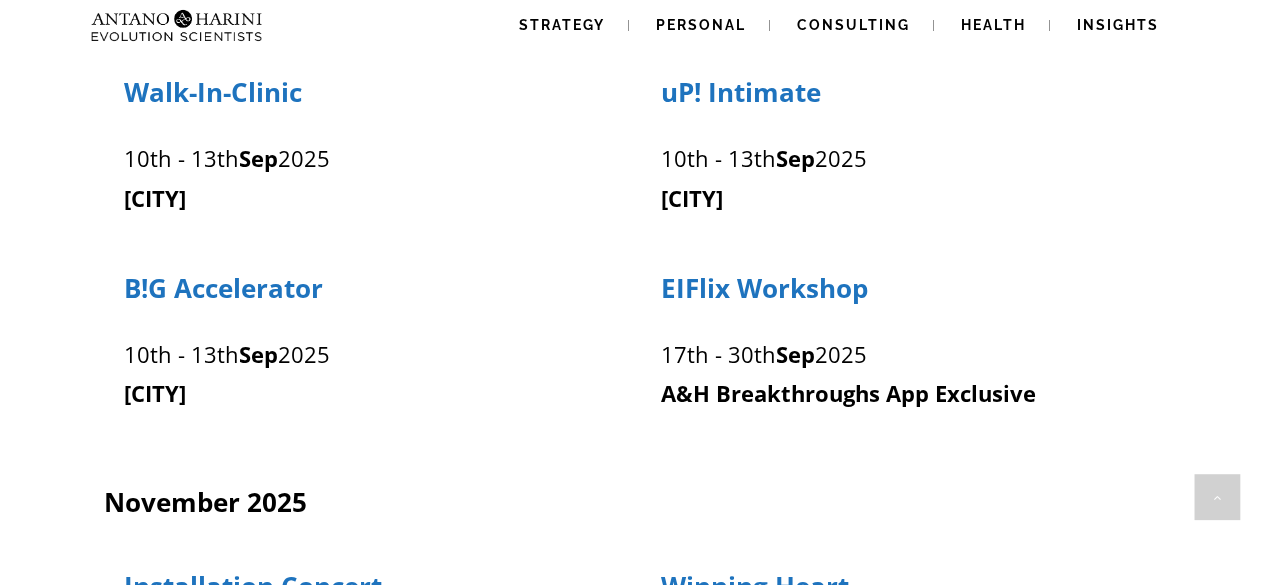 drag, startPoint x: 664, startPoint y: 97, endPoint x: 958, endPoint y: 98, distance: 294.0017 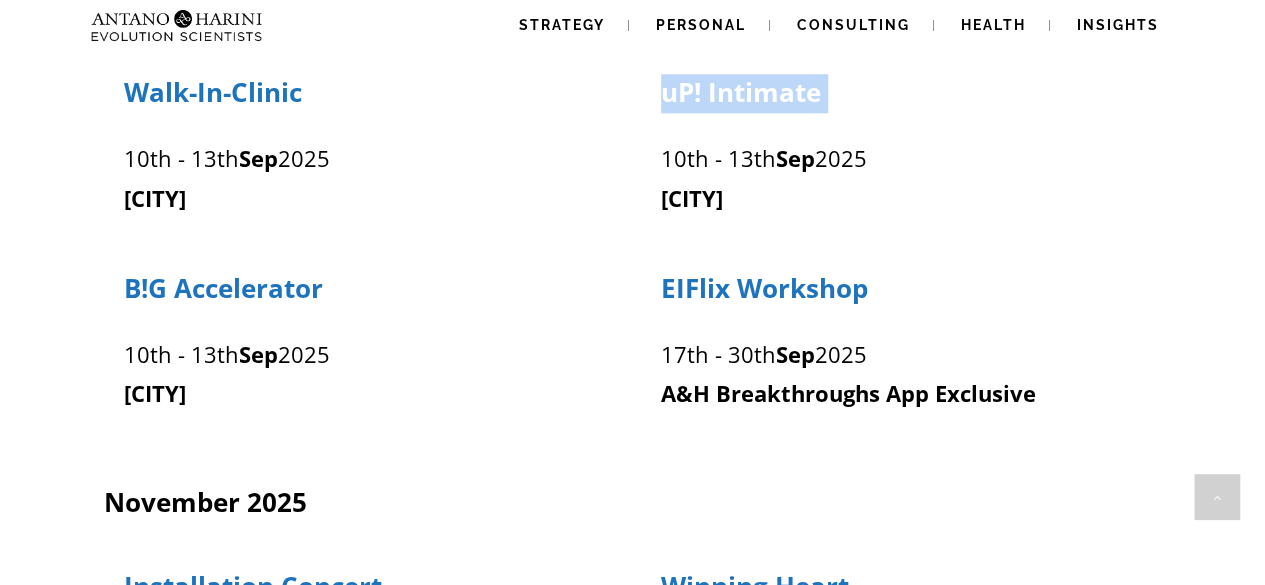 click on "uP! Intimate" at bounding box center (901, 94) 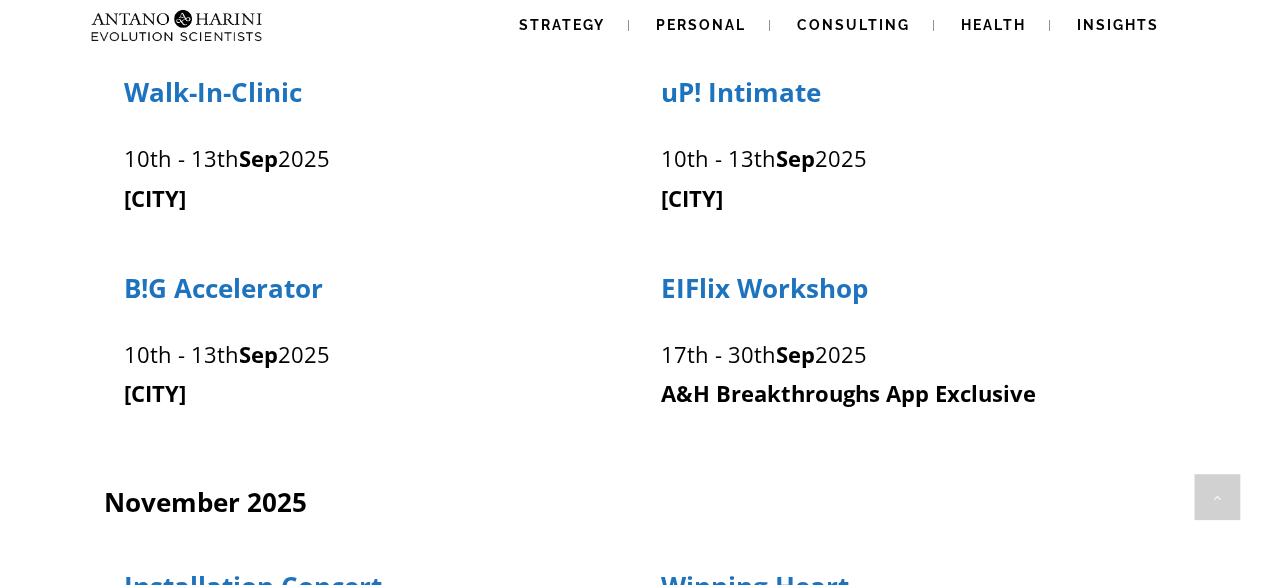 click on "uP! Intimate" at bounding box center (901, 101) 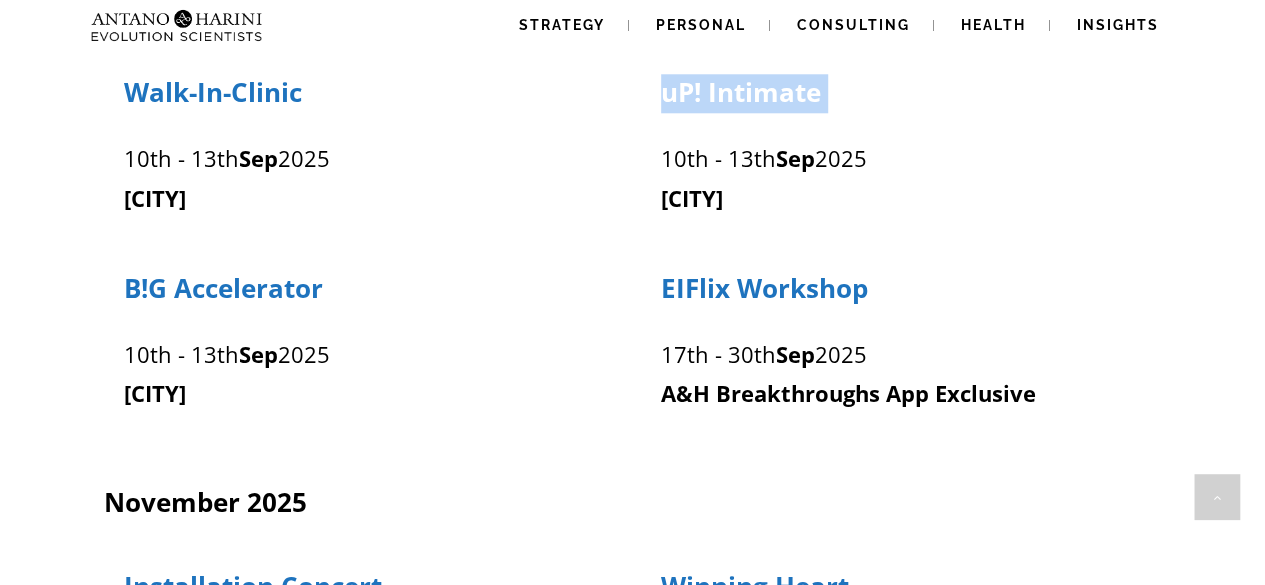 click on "uP! Intimate" at bounding box center (901, 101) 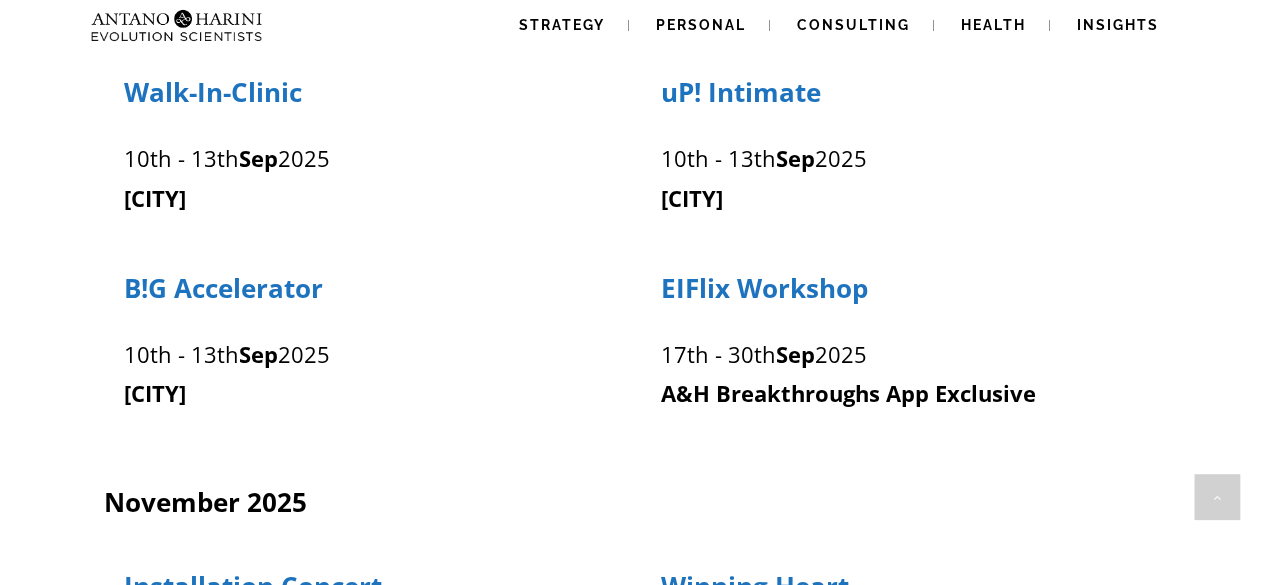 click on "uP! Intimate" at bounding box center (901, 94) 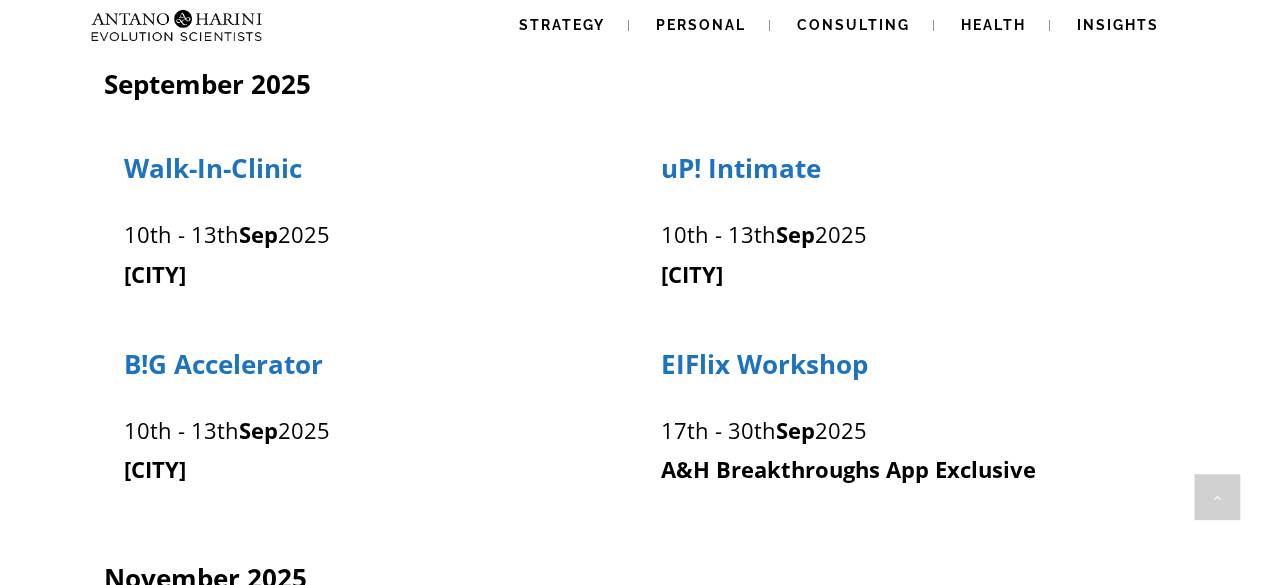 scroll, scrollTop: 932, scrollLeft: 0, axis: vertical 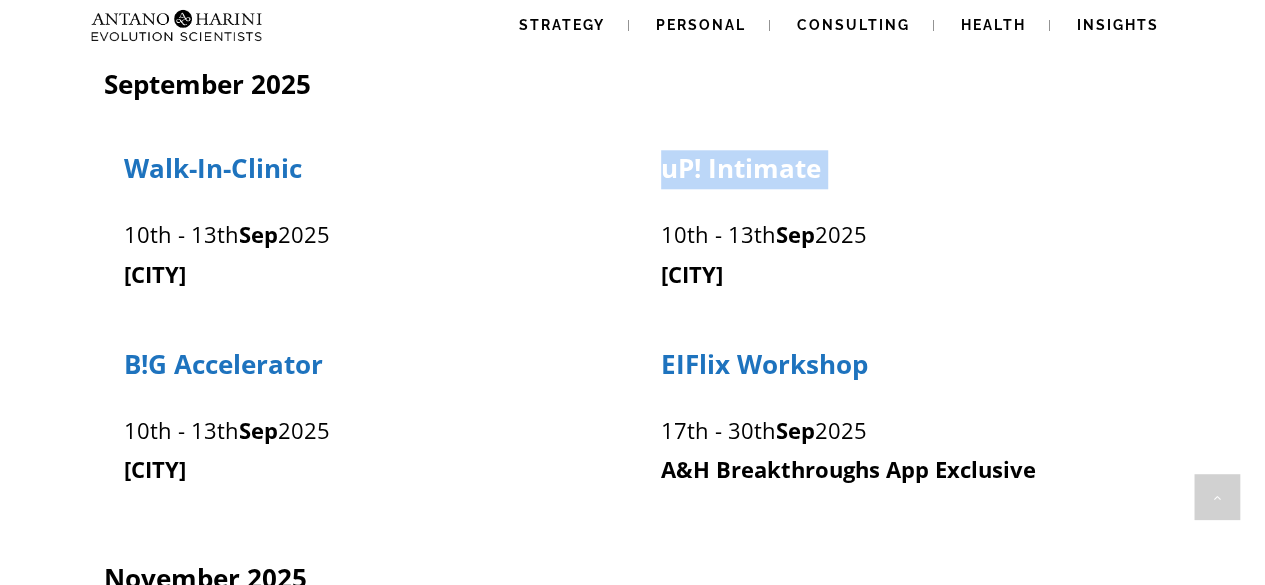 click on "uP! Intimate" at bounding box center (741, 168) 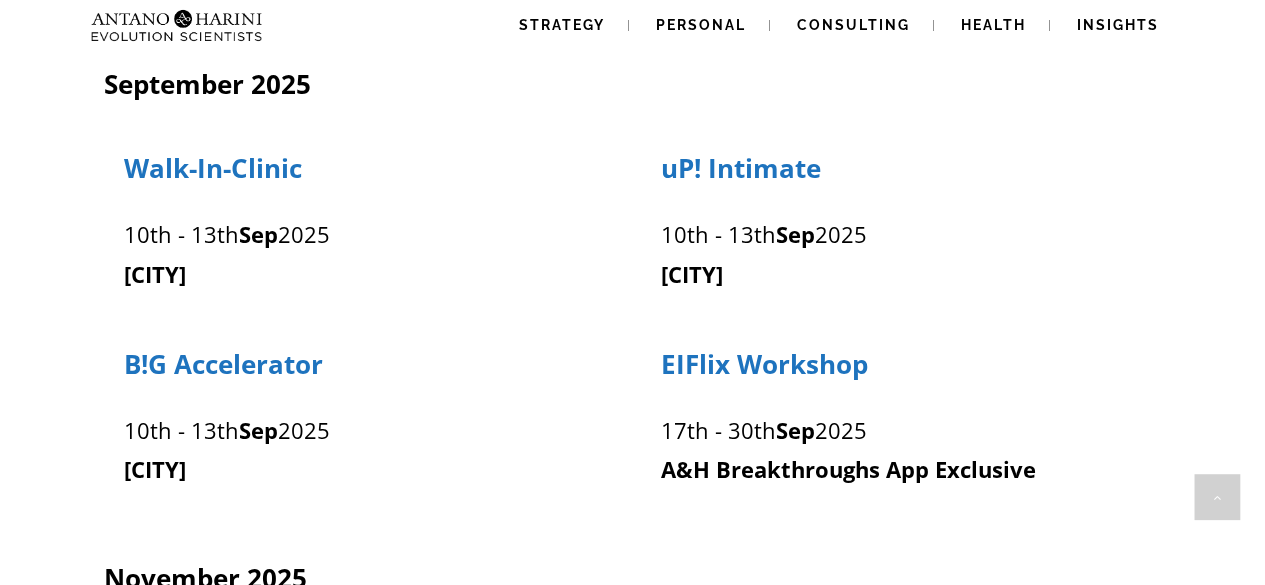 click on "10th - 13th  Sep  2025  Chennai" at bounding box center (901, 254) 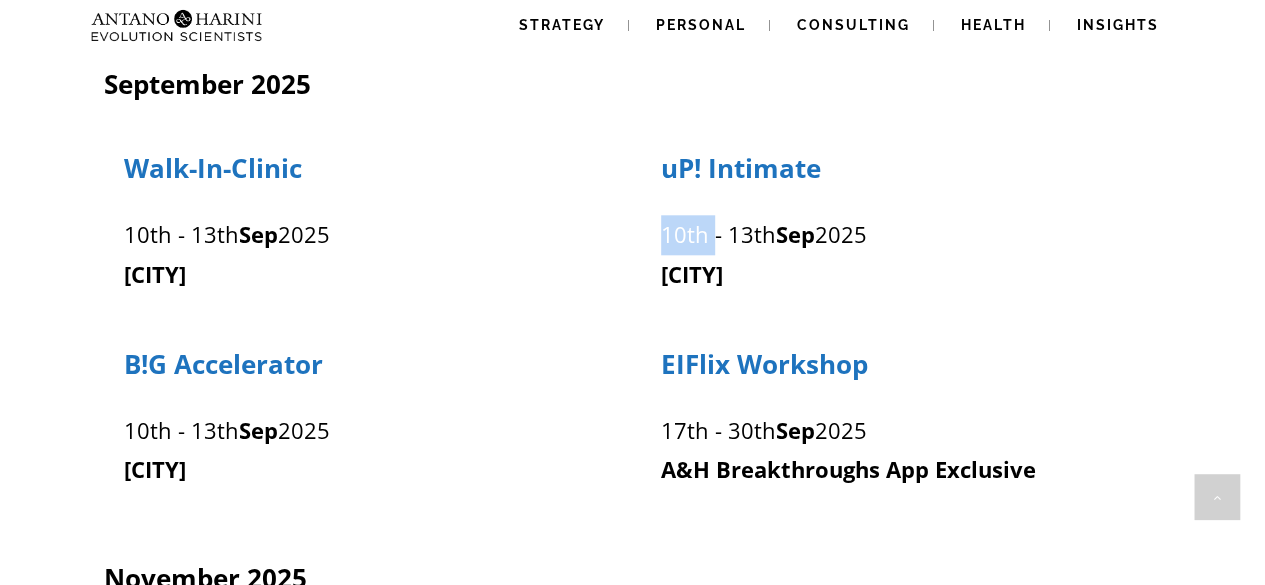 click on "10th - 13th  Sep  2025  Chennai" at bounding box center [901, 254] 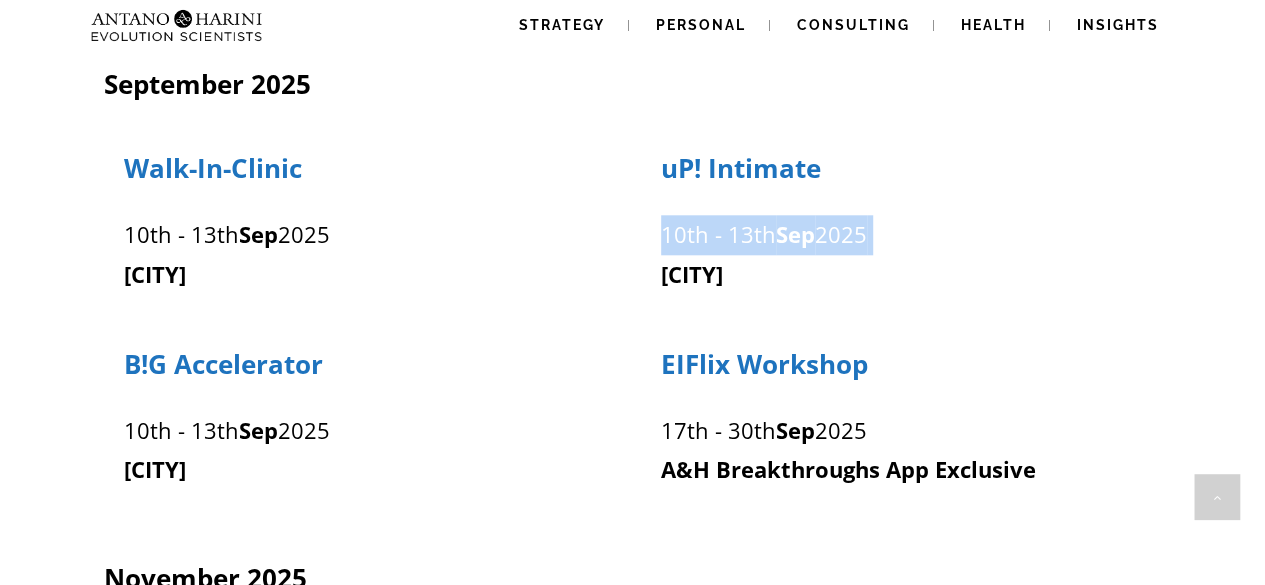click on "10th - 13th  Sep  2025  Chennai" at bounding box center [901, 254] 